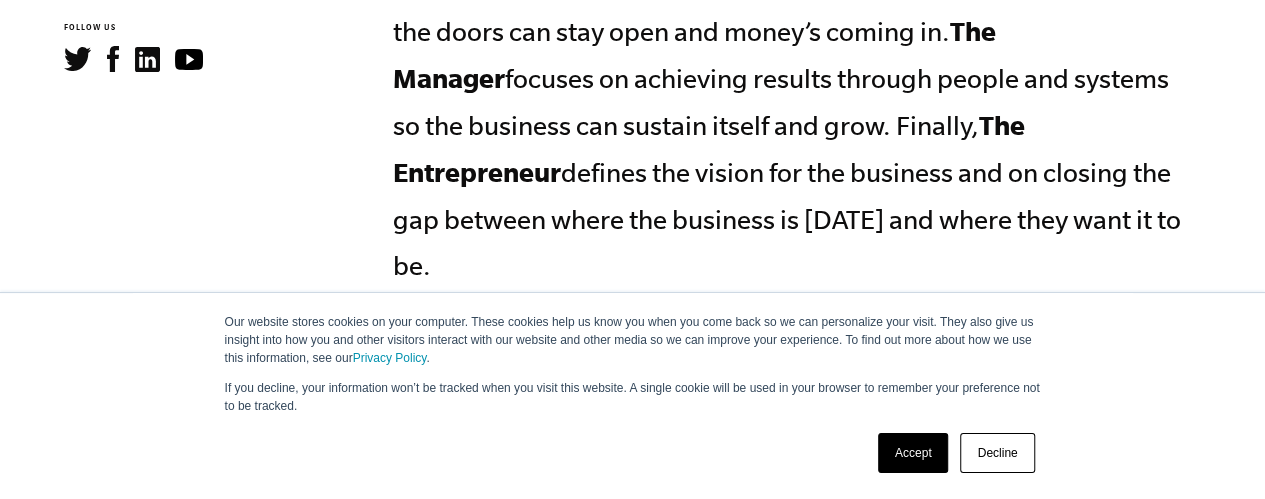scroll, scrollTop: 1218, scrollLeft: 0, axis: vertical 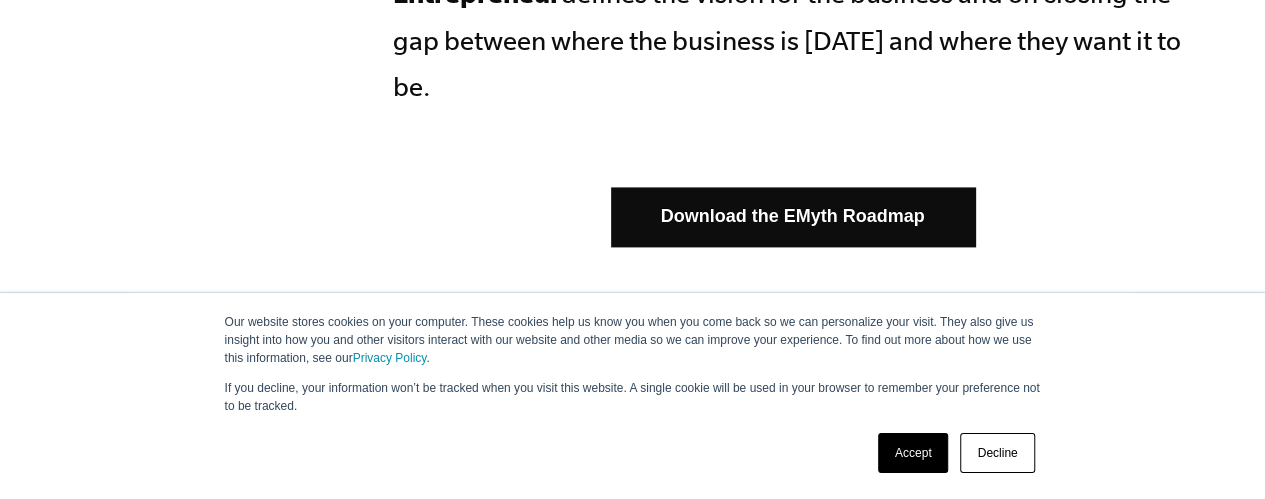 click on "Our website stores cookies on your computer. These cookies help us know you when you come back so we can personalize your visit. They also give us insight into how you and other visitors interact with our website and other media so we can improve your experience. To find out more about how we use this information, see our  Privacy Policy .
If you decline, your information won’t be tracked when you visit this website. A single cookie will be used in your browser to remember your preference not to be tracked.
Accept
Decline
Topics:
Finding Customers
Business Systems
Managing Employees
Leadership
Managing Money
Work-Life Balance
Free EMyth Resources" at bounding box center (632, -1118) 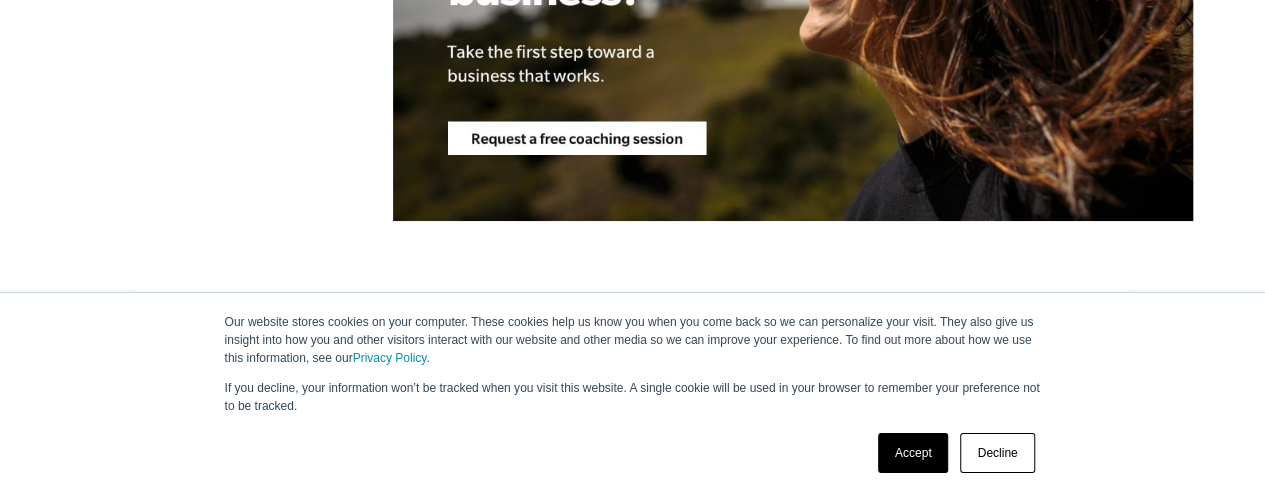 scroll, scrollTop: 6116, scrollLeft: 0, axis: vertical 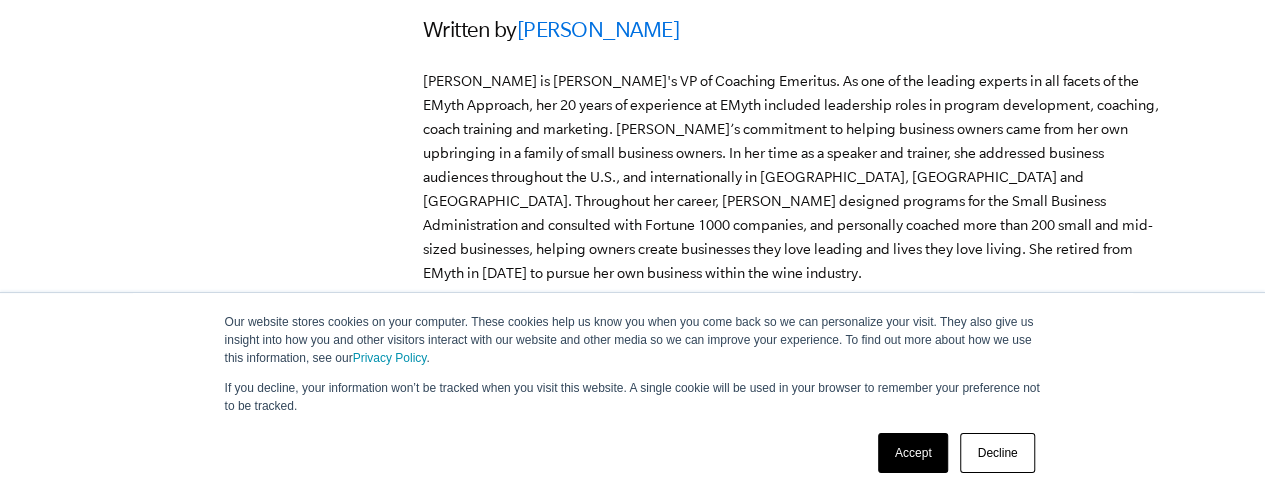 click on "Accept" at bounding box center [913, 453] 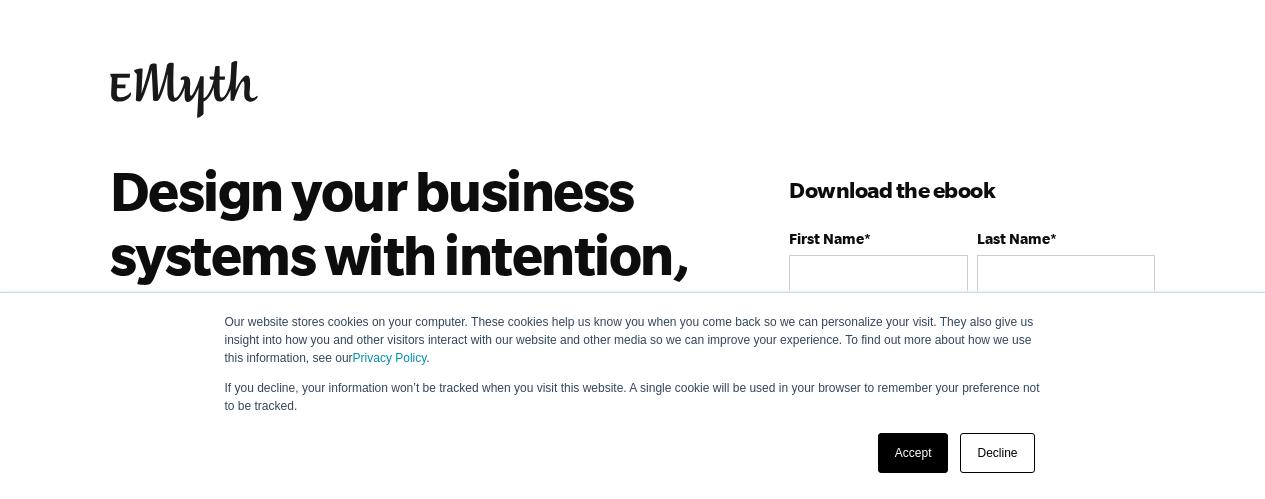 scroll, scrollTop: 0, scrollLeft: 0, axis: both 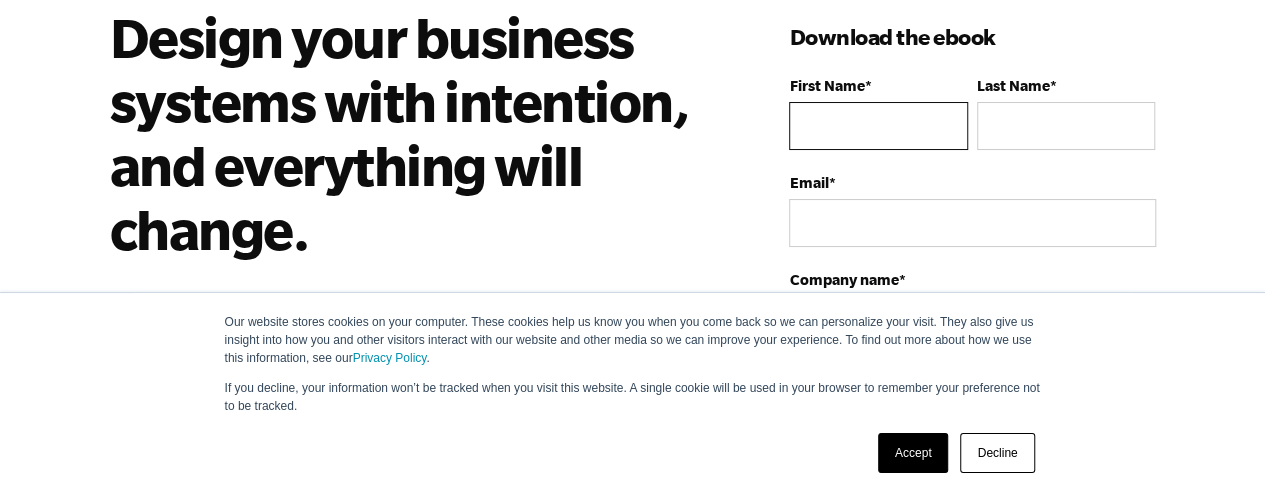 click on "First Name *" at bounding box center (878, 126) 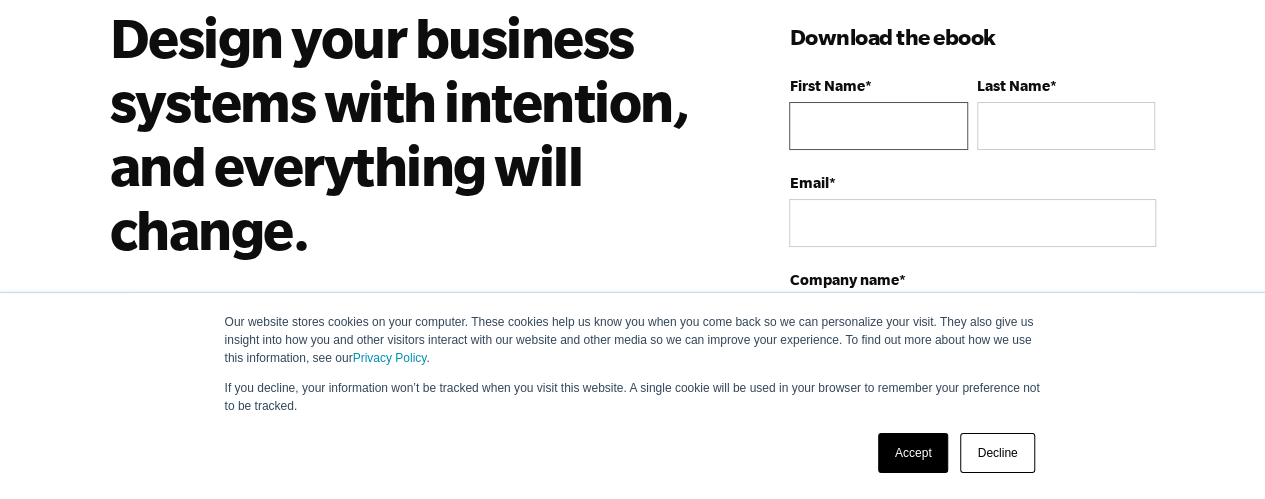 type on "Vanessa" 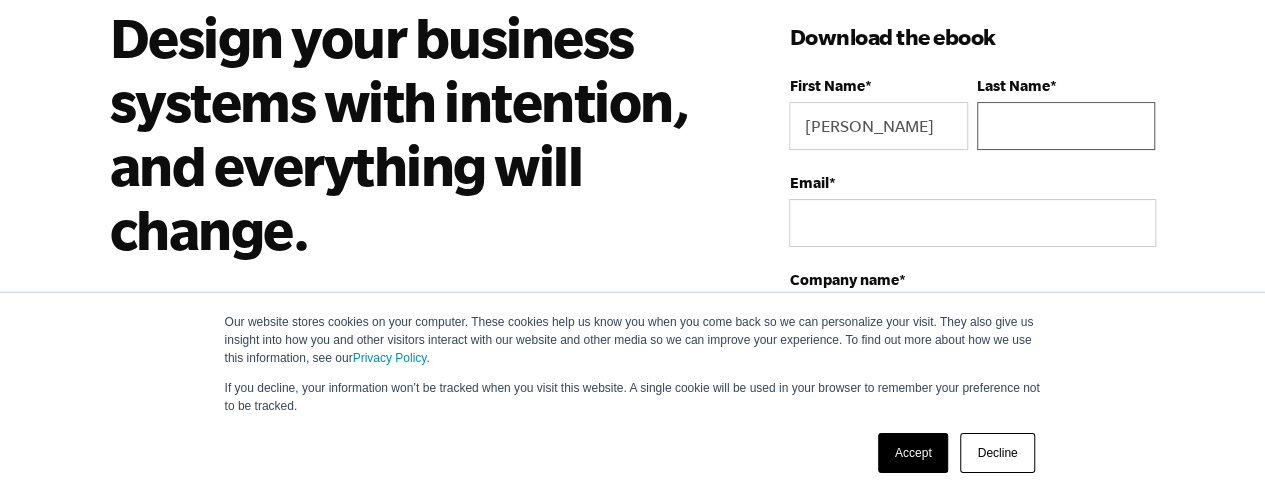type on "Manda" 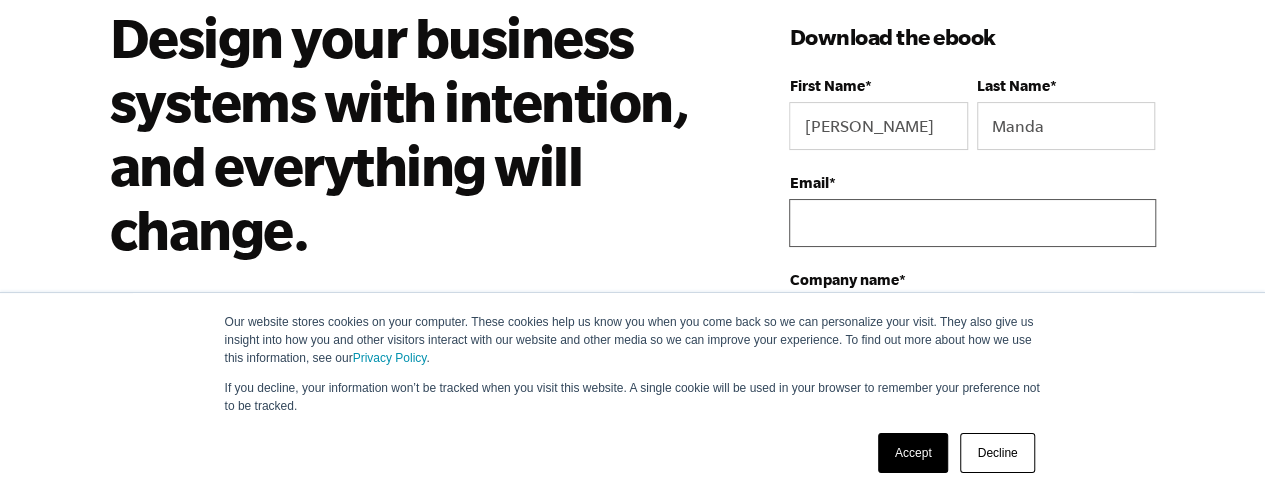 type on "vanessa.manda4@gmail.com" 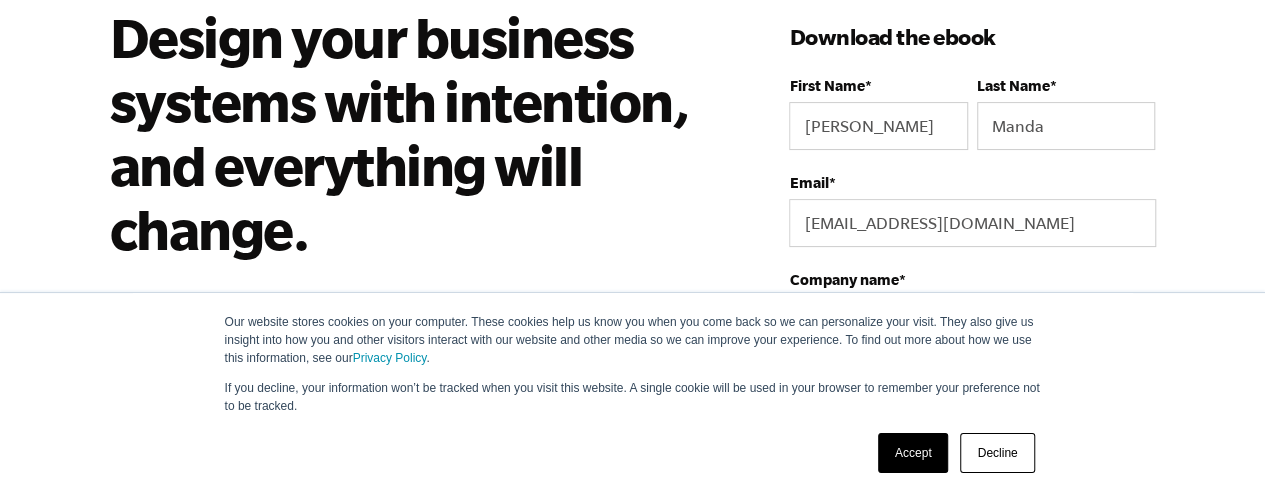 type on "Parliament of Malawi" 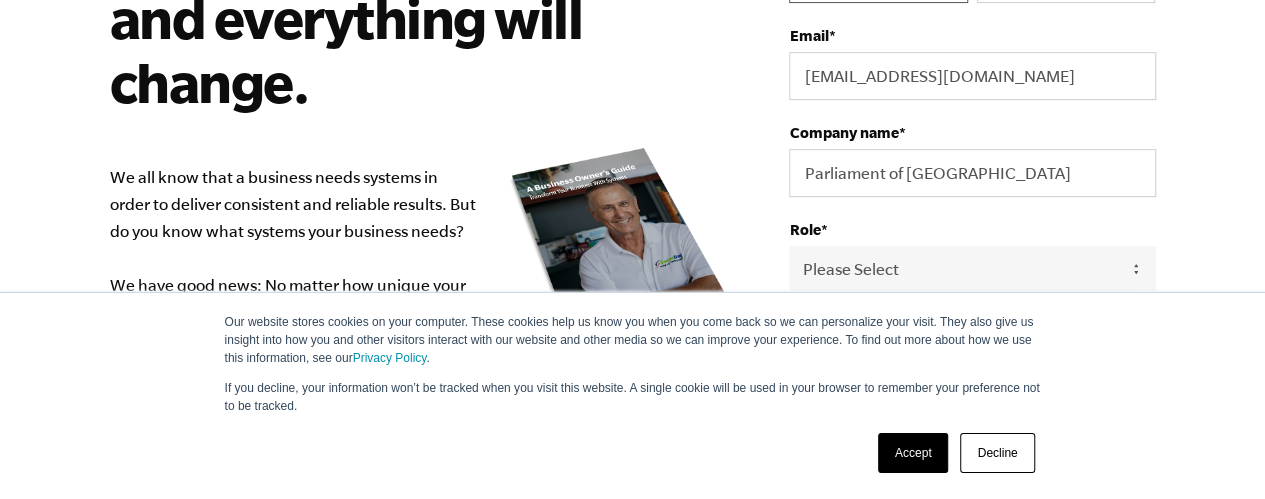 scroll, scrollTop: 318, scrollLeft: 0, axis: vertical 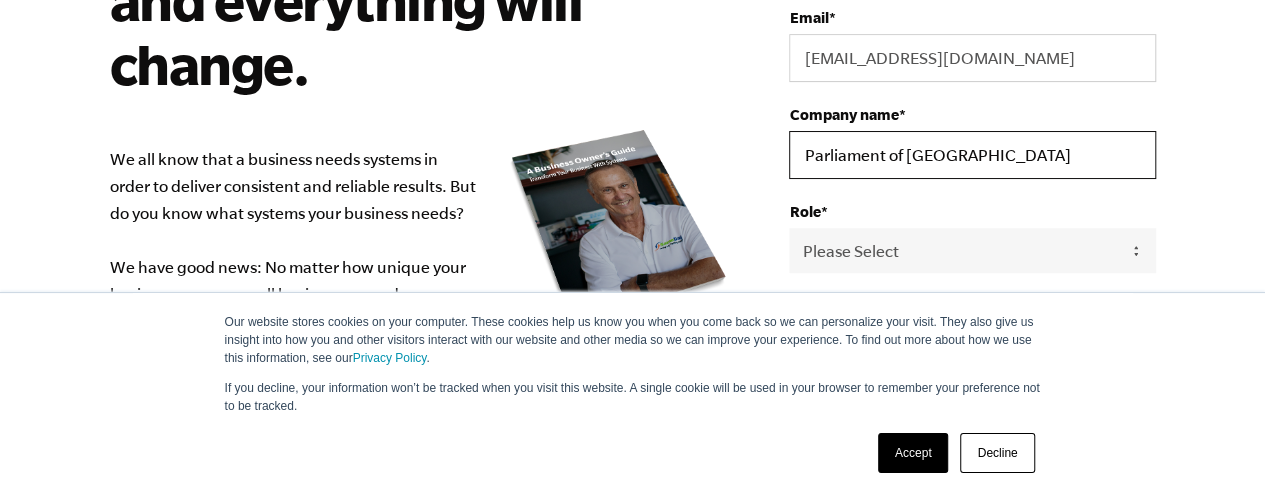 drag, startPoint x: 986, startPoint y: 145, endPoint x: 794, endPoint y: 153, distance: 192.1666 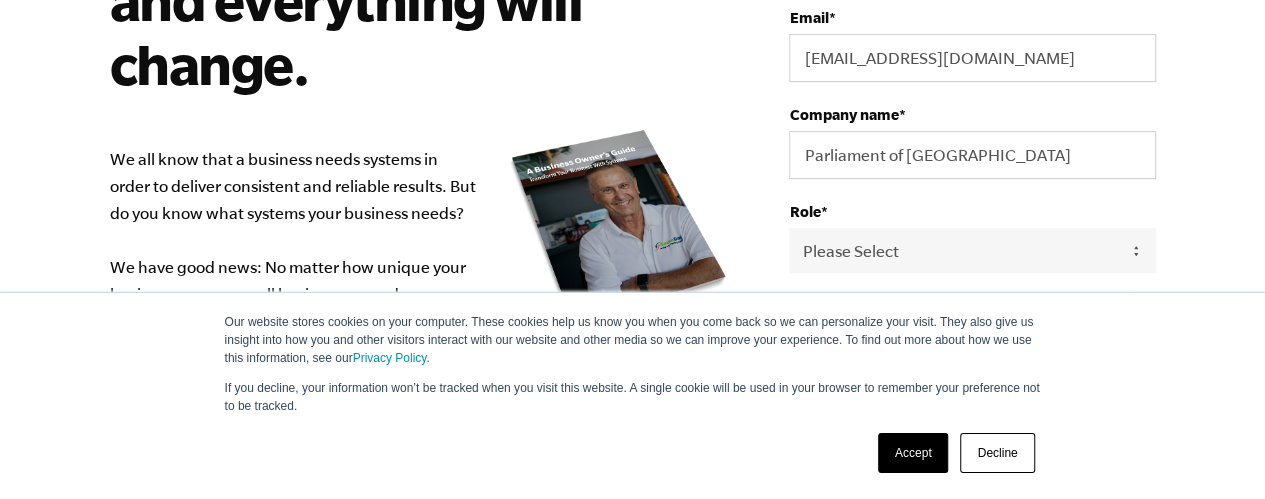 click on "Design your business systems with intention, and everything will change.
We all know that a business needs systems in order to deliver consistent and reliable results. But do you know what systems your business needs?
We have good news: No matter how unique your business may seem, all businesses need more or less the same types of systems. That's why we created a Roadmap. Our ebook  A Business Owner’s Guide: Transform Your Business With Systems  is the Roadmap your business needs. It'll teach you exactly which systems you need to develop—and the order in which you need to develop them—to build a business that  works .
Inside you'll find:
A complete outline of every system your business needs to run like a well-oiled machine
An overview of the “three stages” required to develop your business
A clear picture of what systems can do for your business" at bounding box center (450, 425) 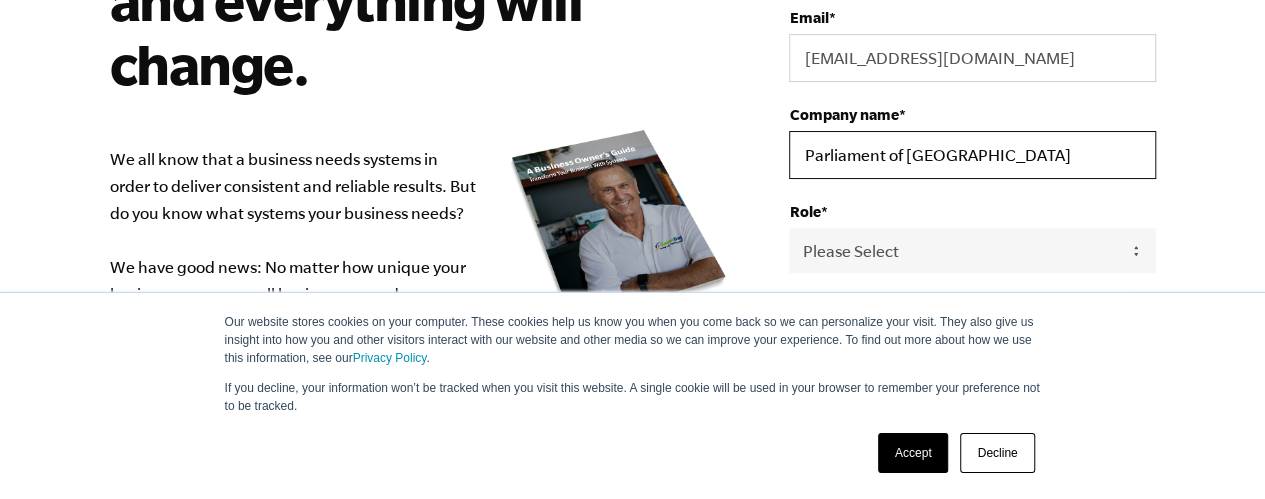 click on "Parliament of Malawi" at bounding box center [972, 155] 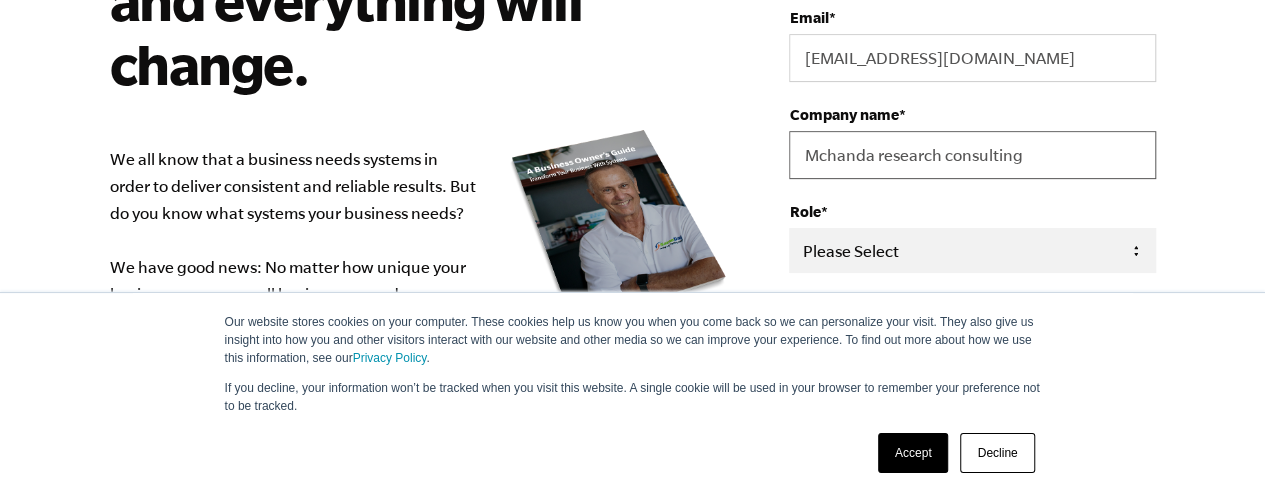 type on "Mchanda research consulting" 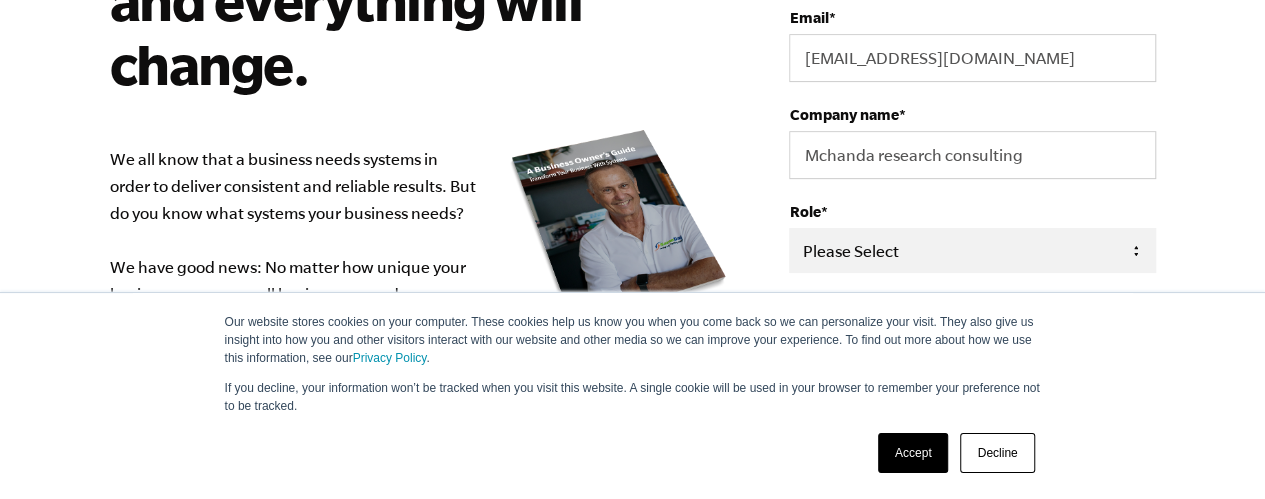 click on "Please Select Owner Partner / Co-Owner Executive Employee / Other" at bounding box center [972, 250] 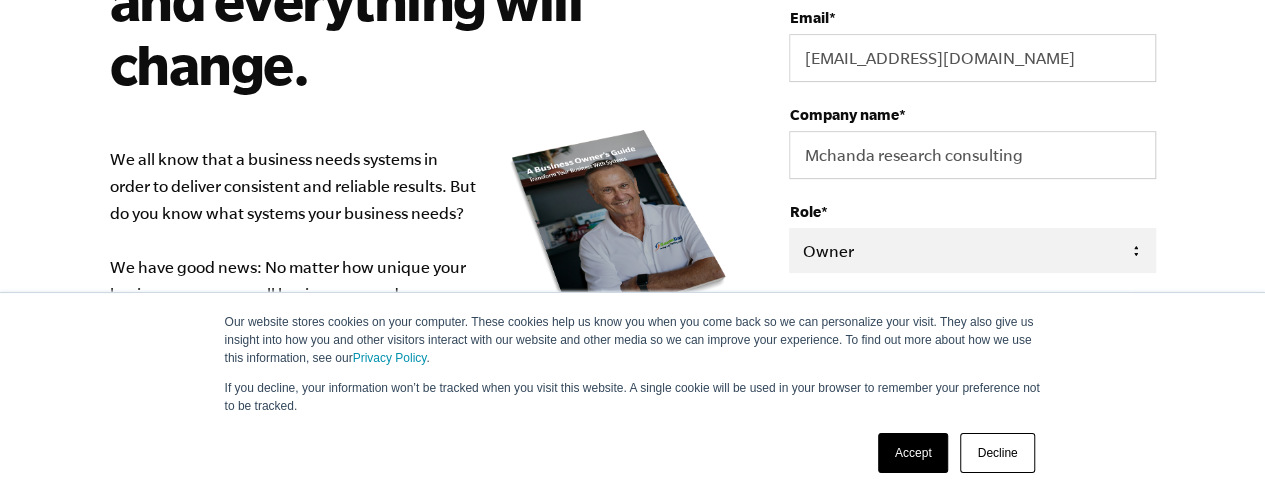 click on "Please Select Owner Partner / Co-Owner Executive Employee / Other" at bounding box center [972, 250] 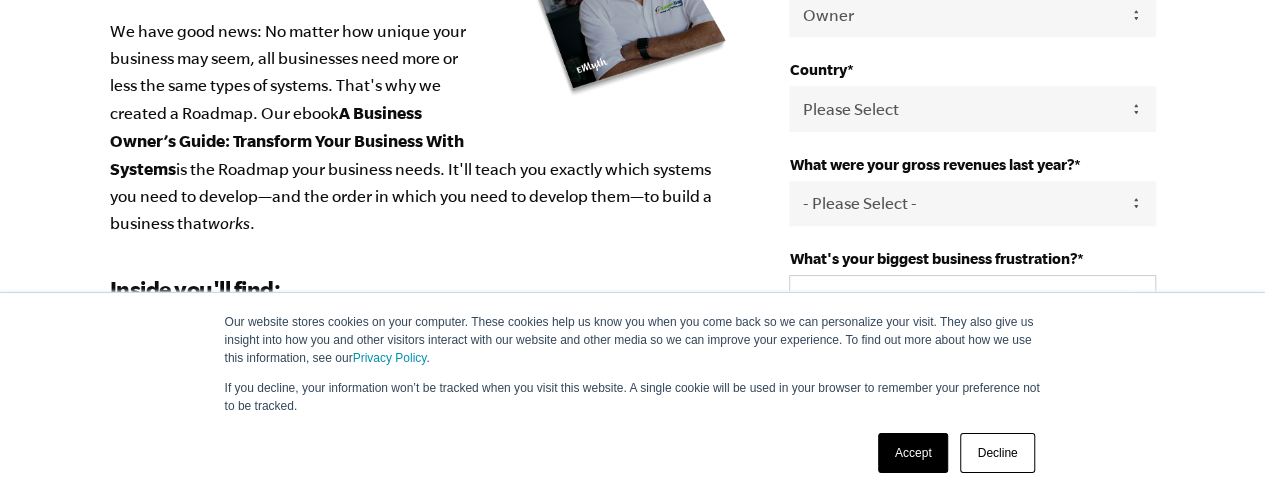 scroll, scrollTop: 570, scrollLeft: 0, axis: vertical 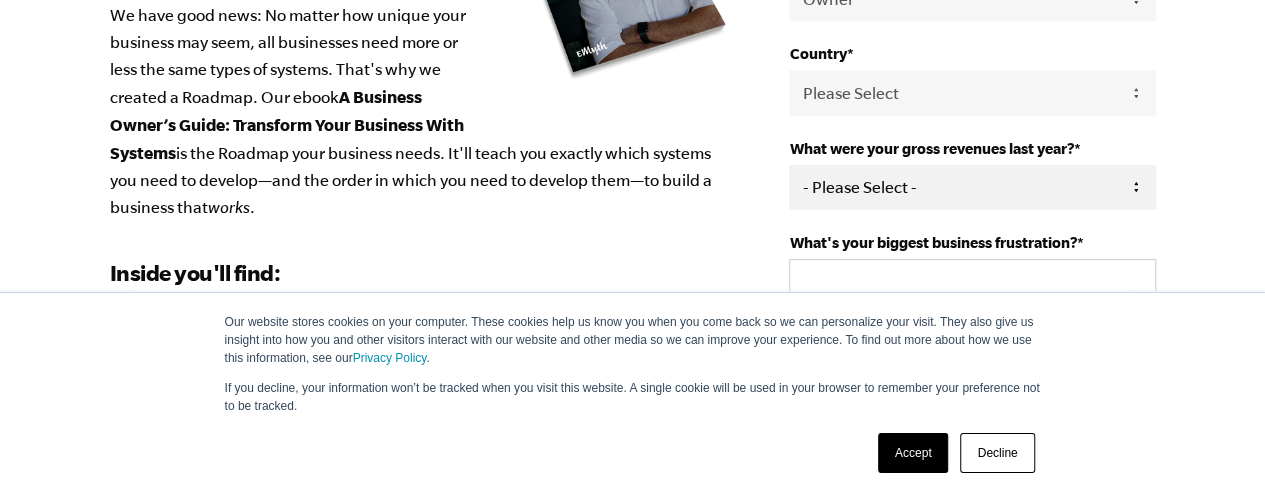 click on "- Please Select - 0-75K 76-150K 151-275K 276-500K 501-750K 751-1M 1-2.5M 2.5-5M 5-10M 10M+" at bounding box center [972, 187] 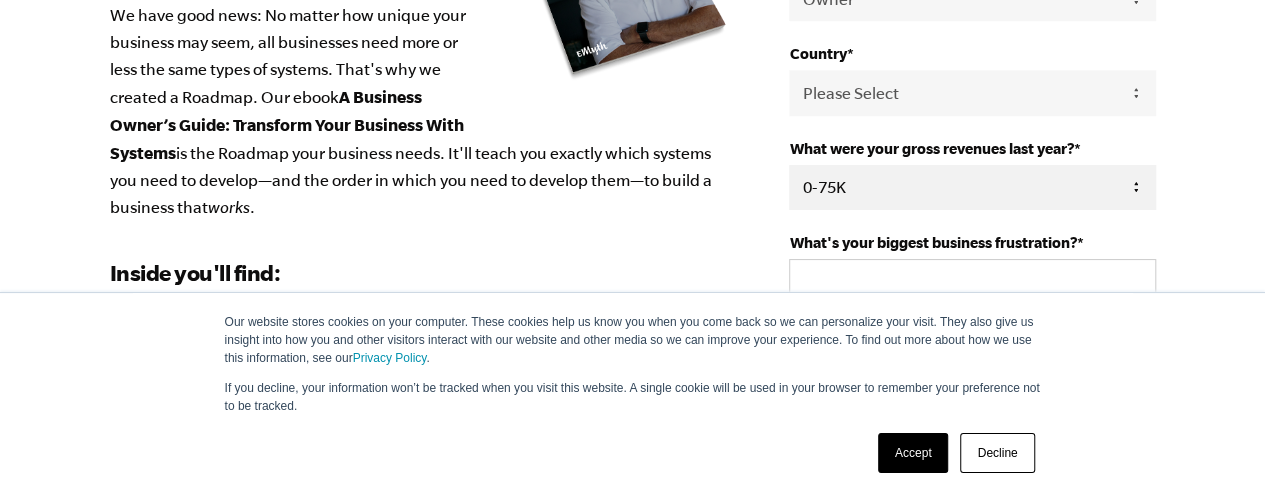 click on "- Please Select - 0-75K 76-150K 151-275K 276-500K 501-750K 751-1M 1-2.5M 2.5-5M 5-10M 10M+" at bounding box center [972, 187] 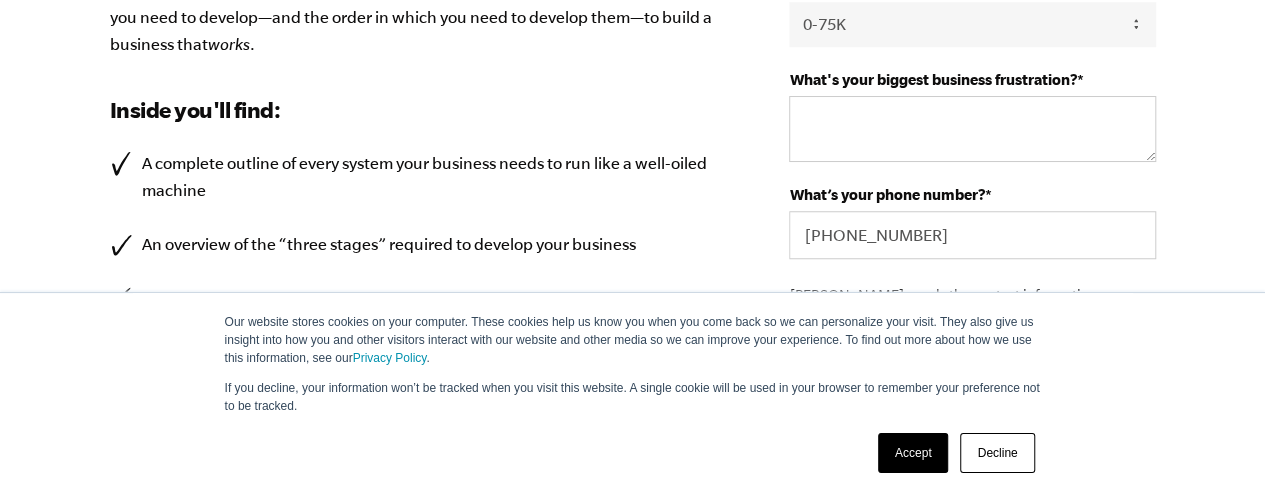 scroll, scrollTop: 735, scrollLeft: 0, axis: vertical 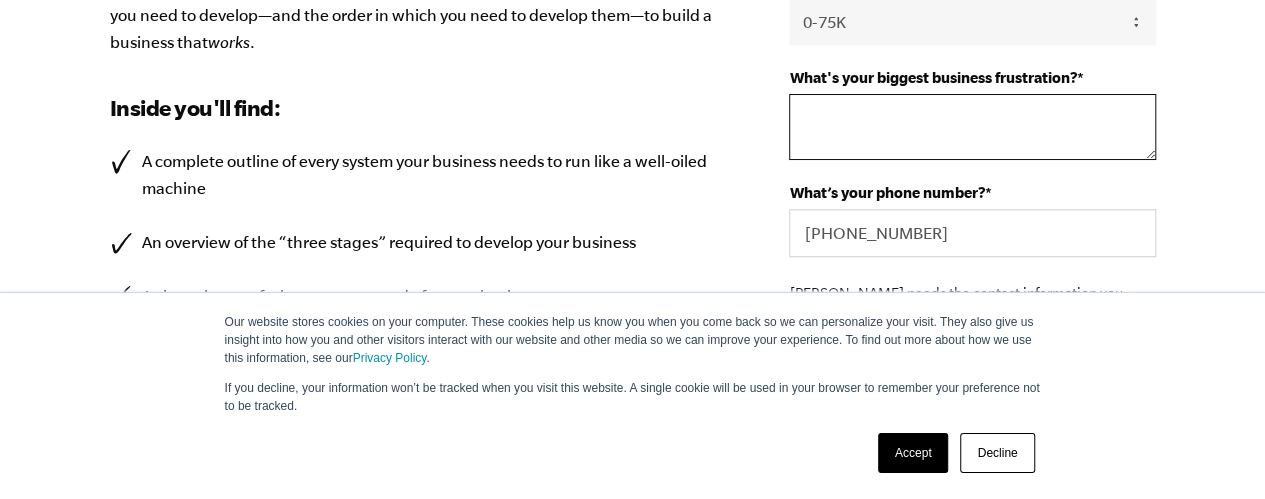 click on "What's your biggest business frustration? *" at bounding box center [972, 127] 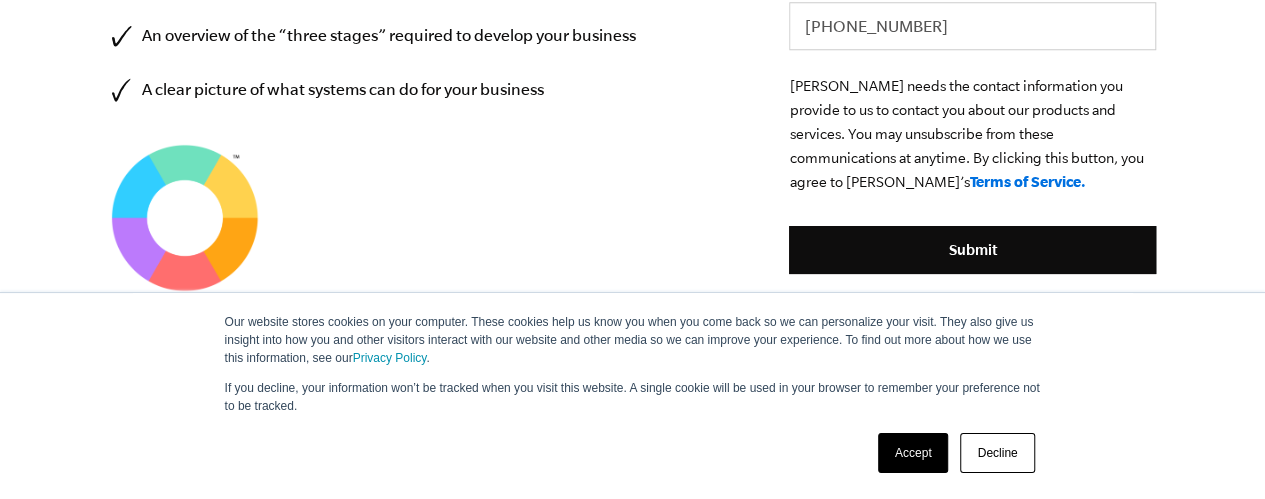 scroll, scrollTop: 1008, scrollLeft: 0, axis: vertical 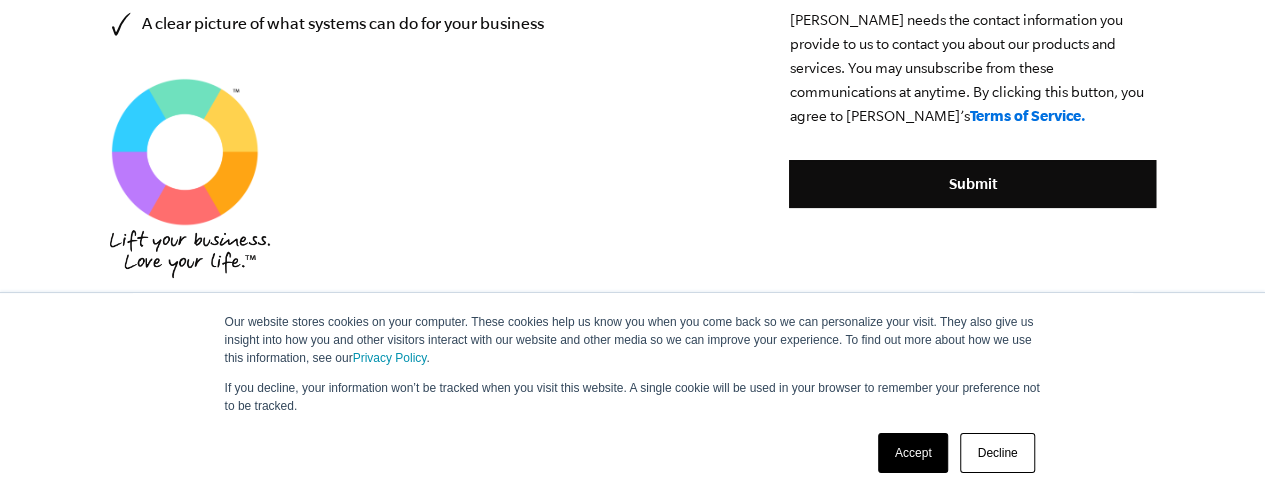 type on "Finding a niche" 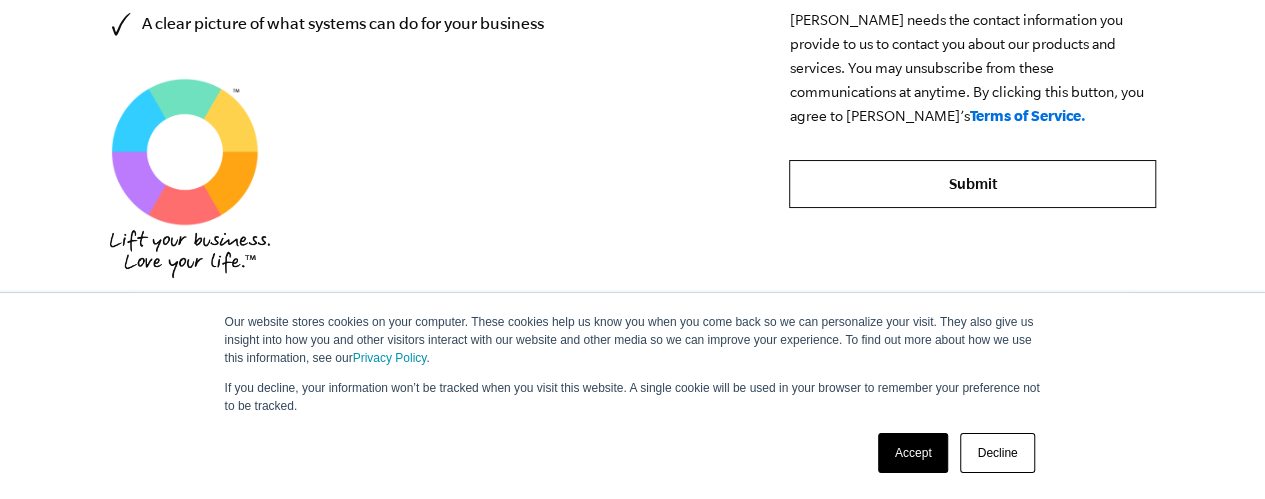 click on "Submit" at bounding box center [972, 184] 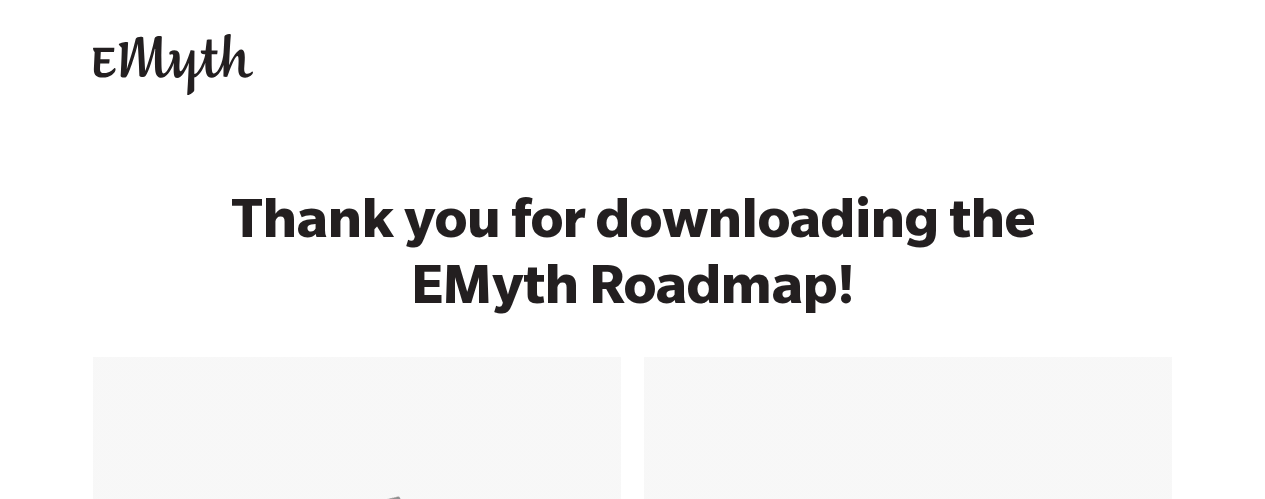scroll, scrollTop: 0, scrollLeft: 0, axis: both 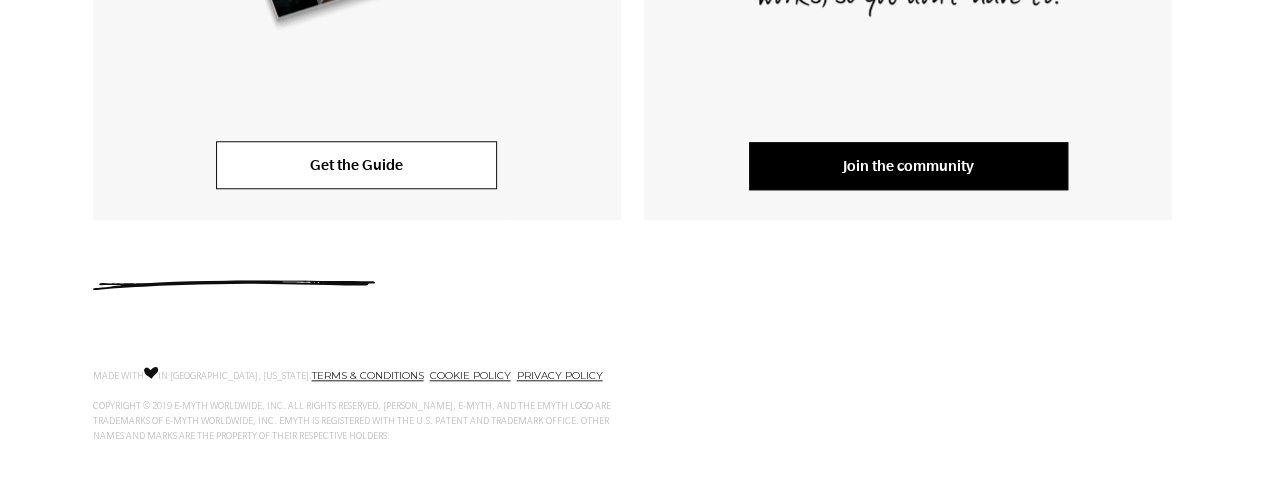 drag, startPoint x: 1276, startPoint y: 111, endPoint x: 1104, endPoint y: 400, distance: 336.31088 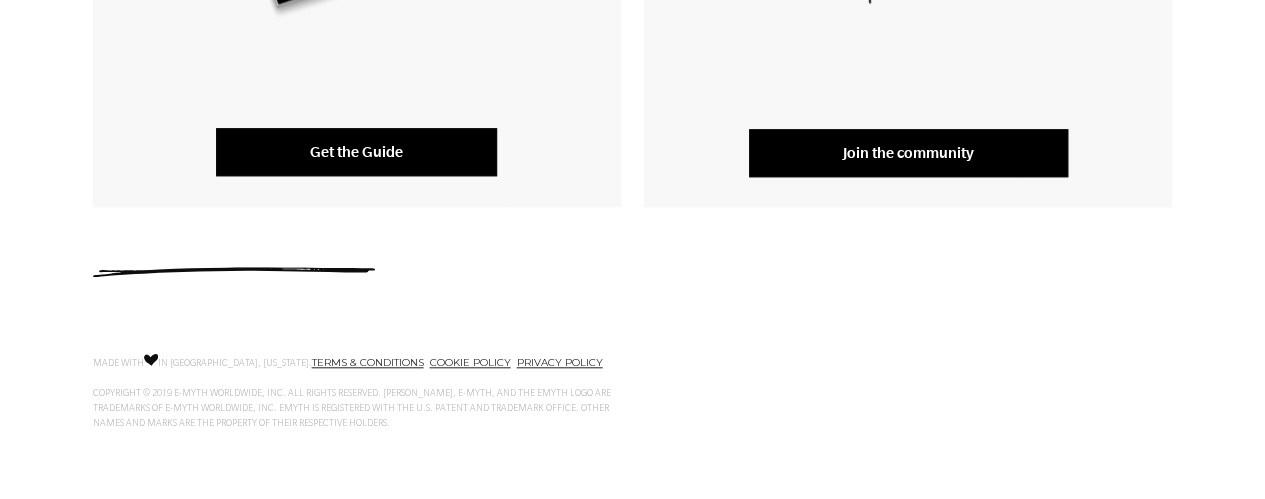 click on "Get the Guide" at bounding box center [356, 152] 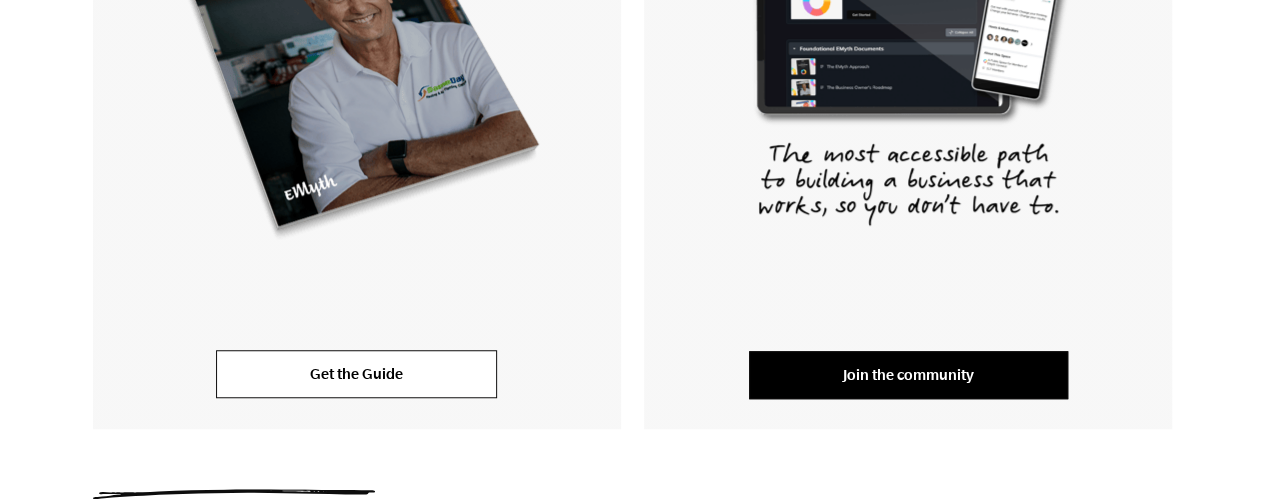 scroll, scrollTop: 588, scrollLeft: 0, axis: vertical 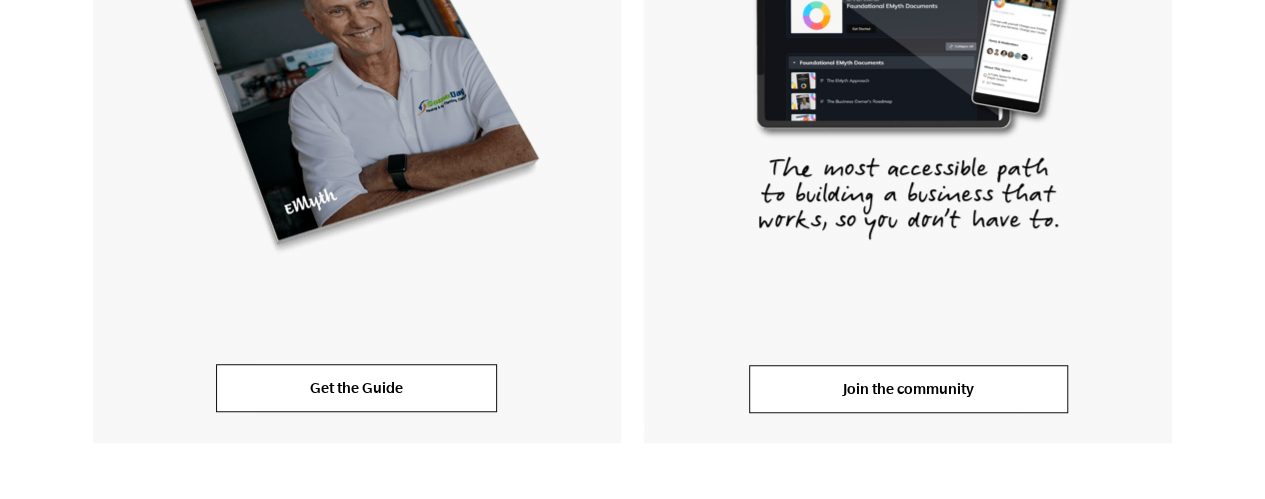 click on "Join the community" at bounding box center (908, 389) 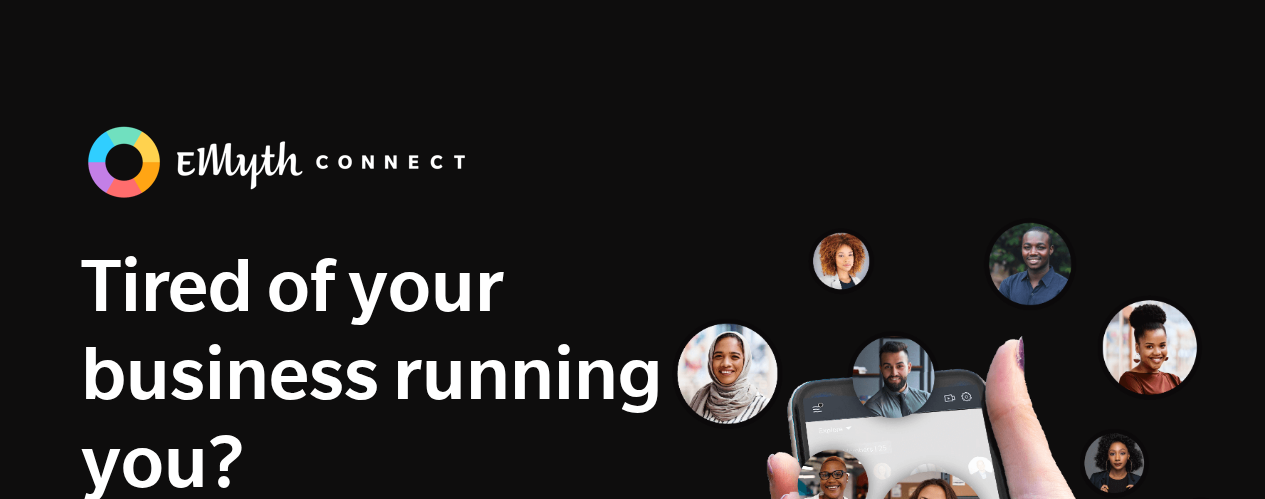 scroll, scrollTop: 0, scrollLeft: 0, axis: both 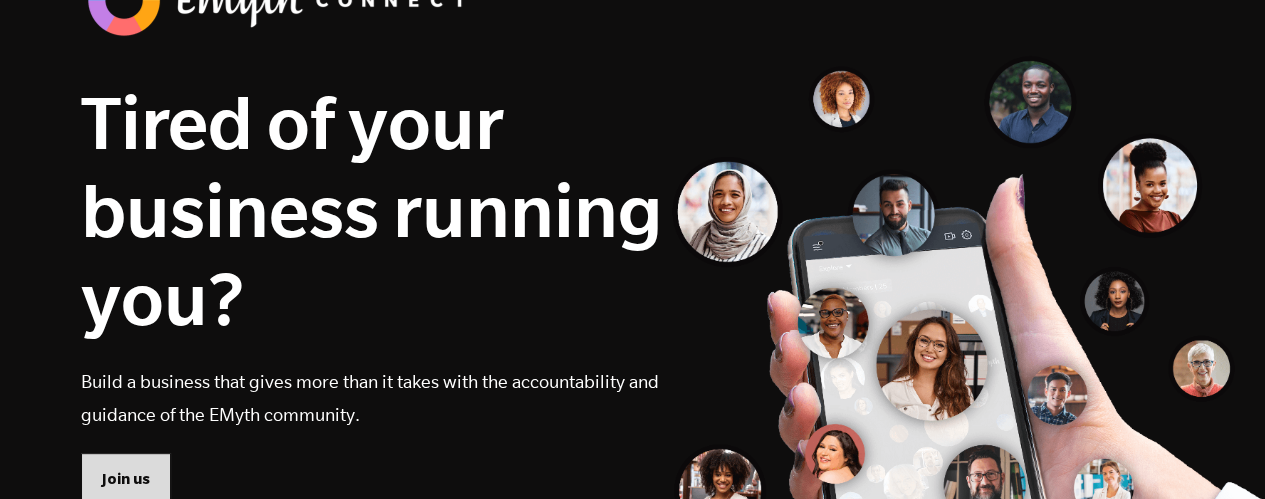 click on "Join us" at bounding box center [126, 479] 